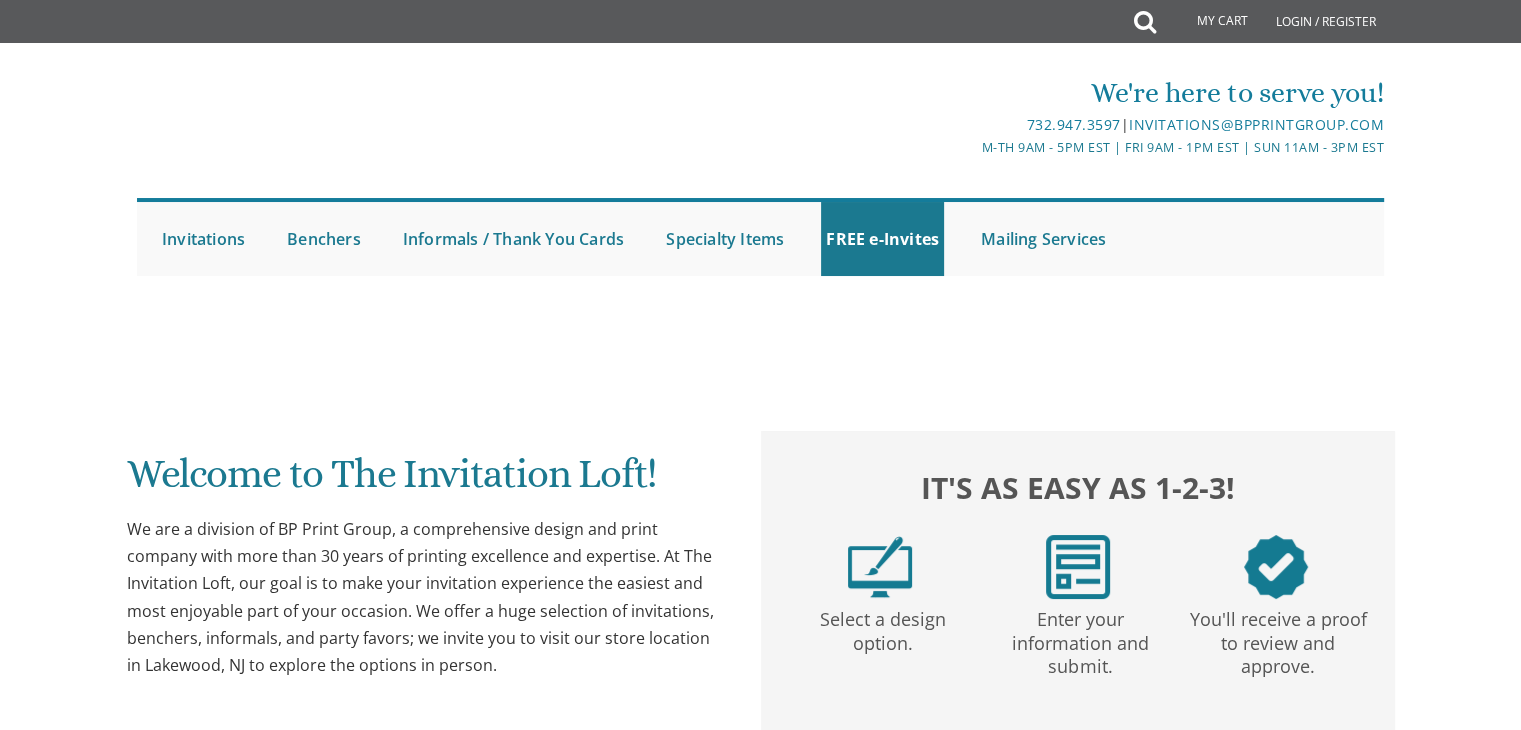 scroll, scrollTop: 448, scrollLeft: 0, axis: vertical 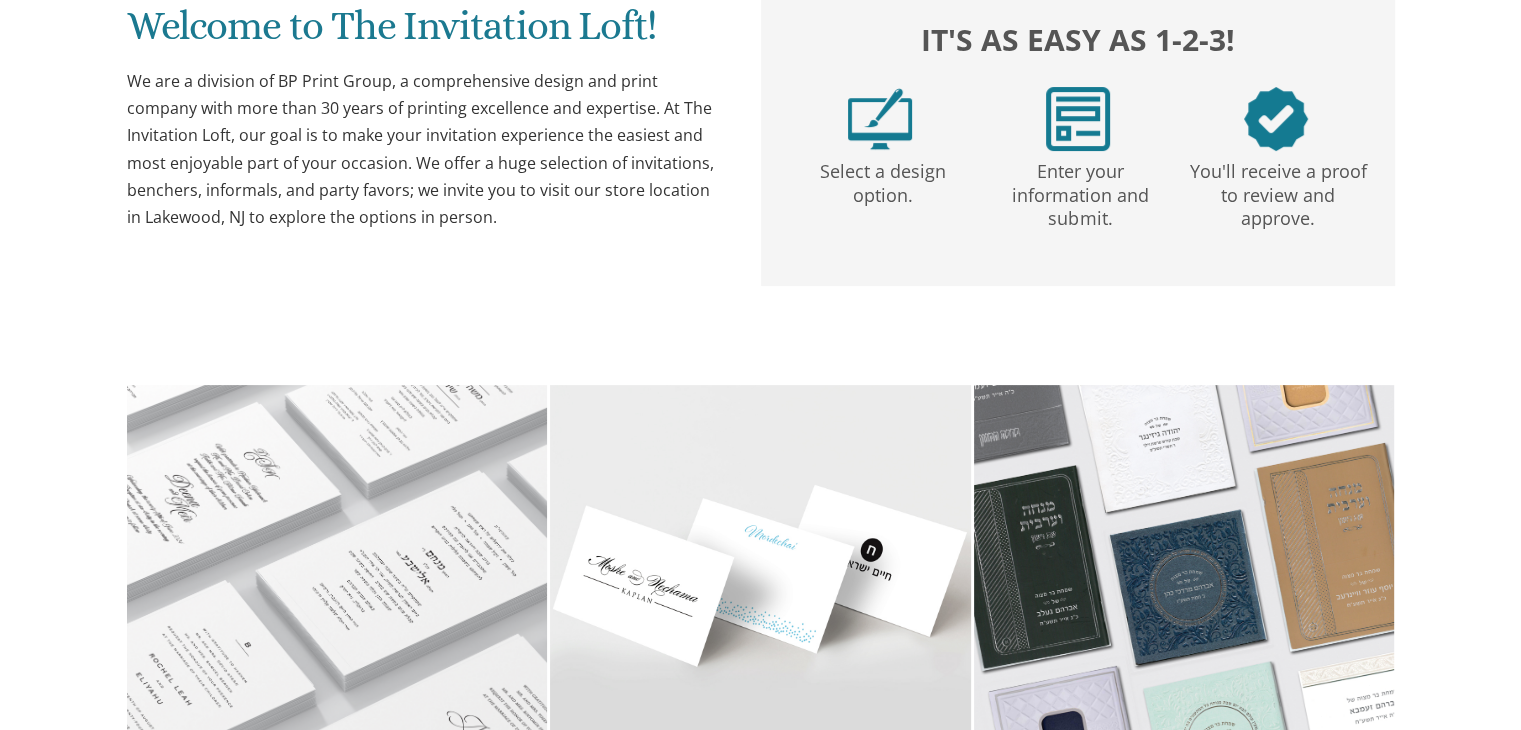 click at bounding box center (880, 119) 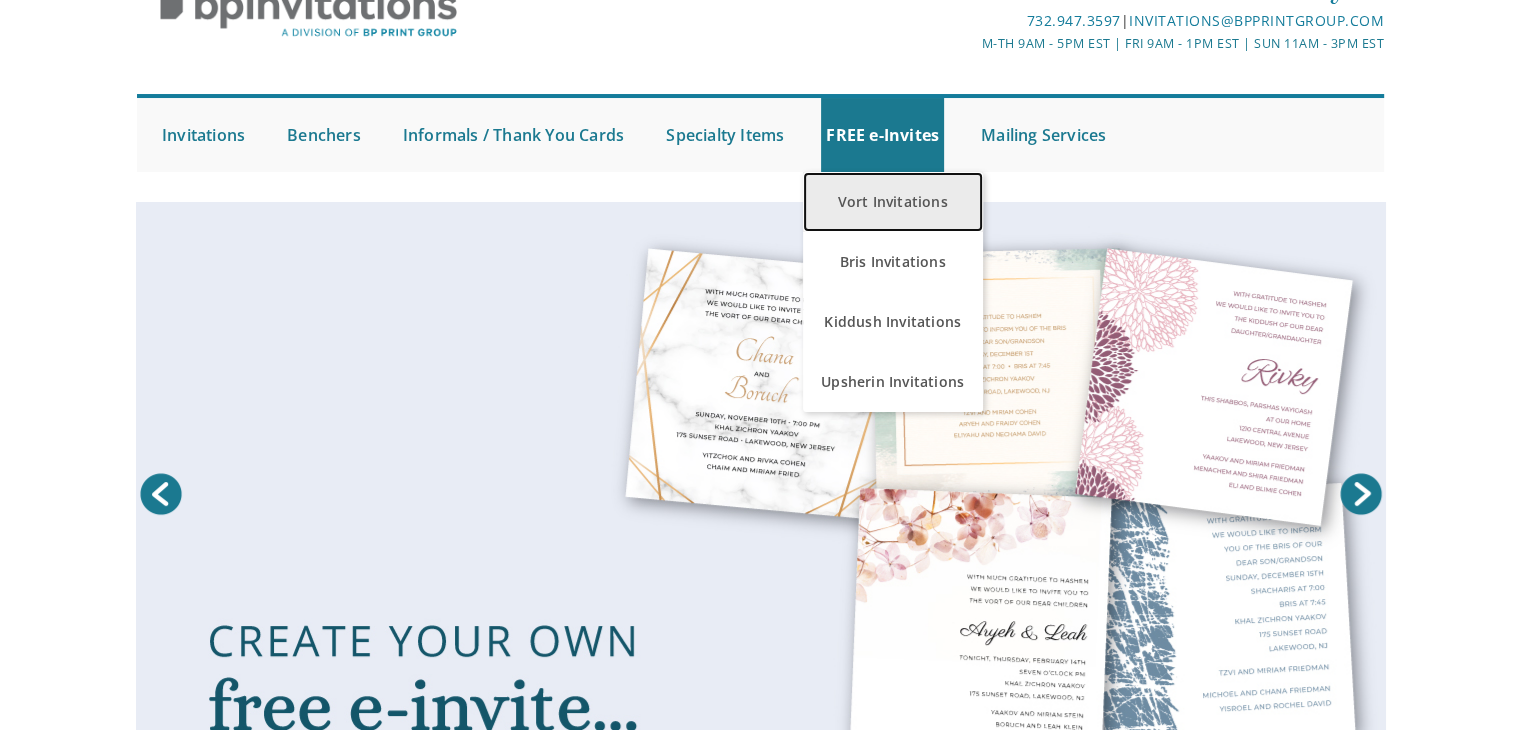 click on "Vort Invitations" at bounding box center (893, 202) 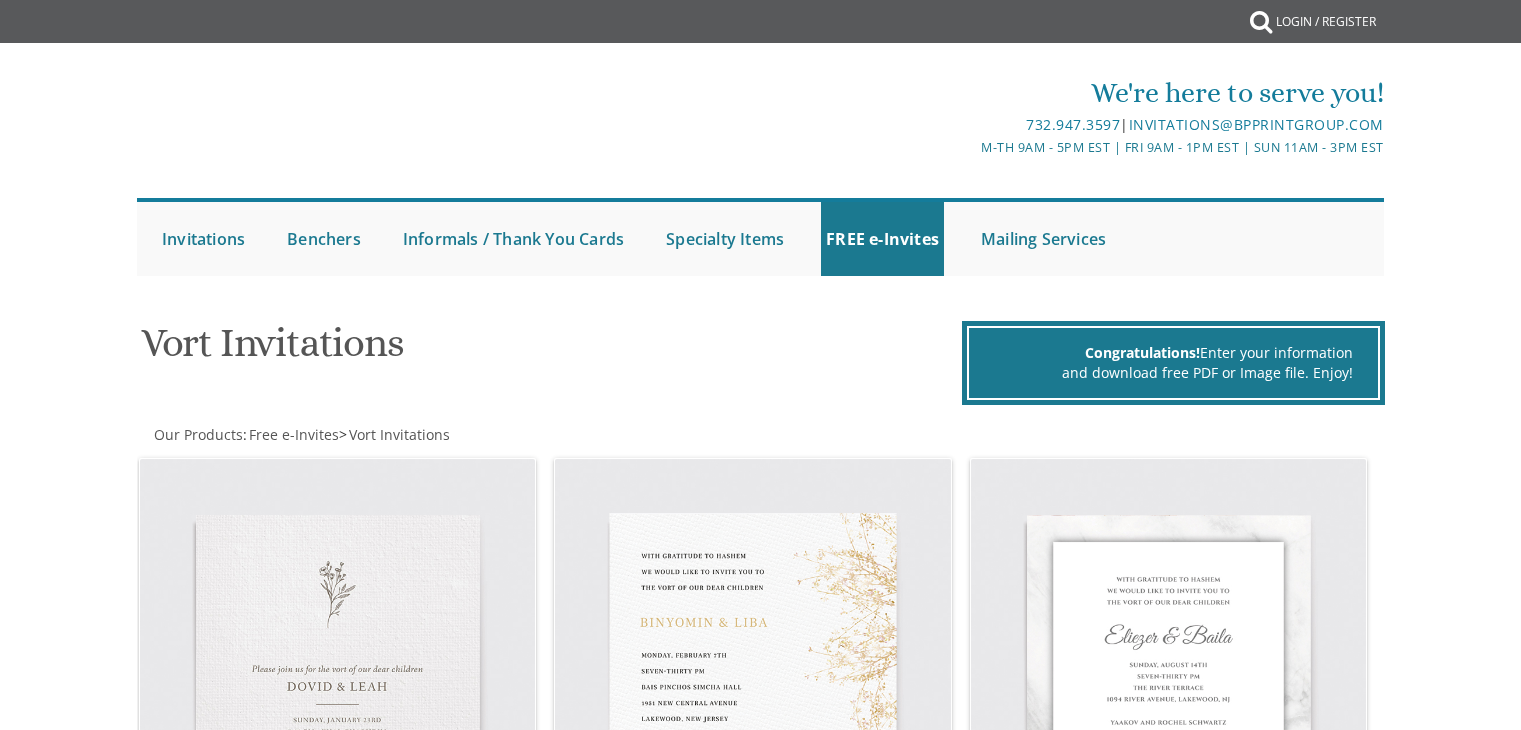 scroll, scrollTop: 0, scrollLeft: 0, axis: both 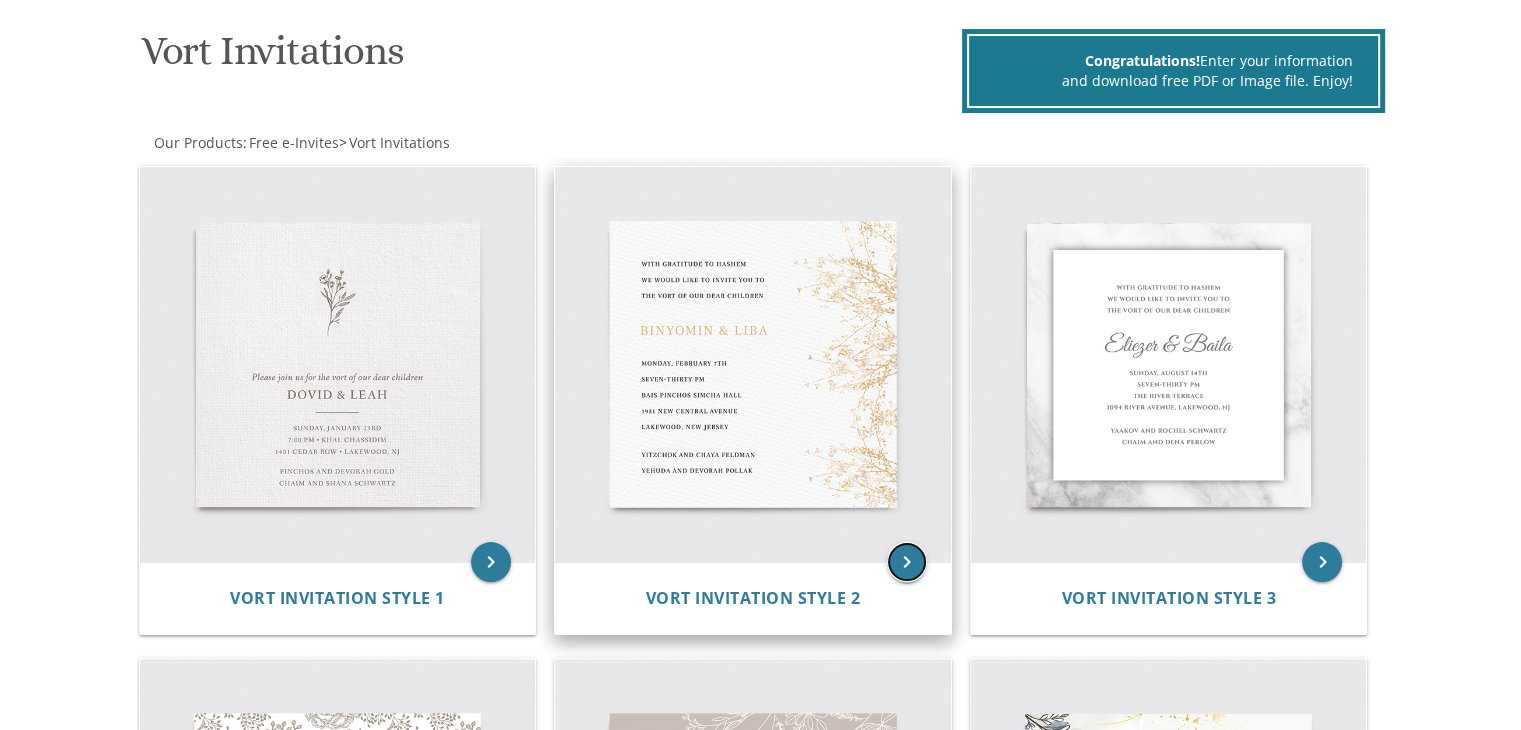 click on "keyboard_arrow_right" at bounding box center (907, 562) 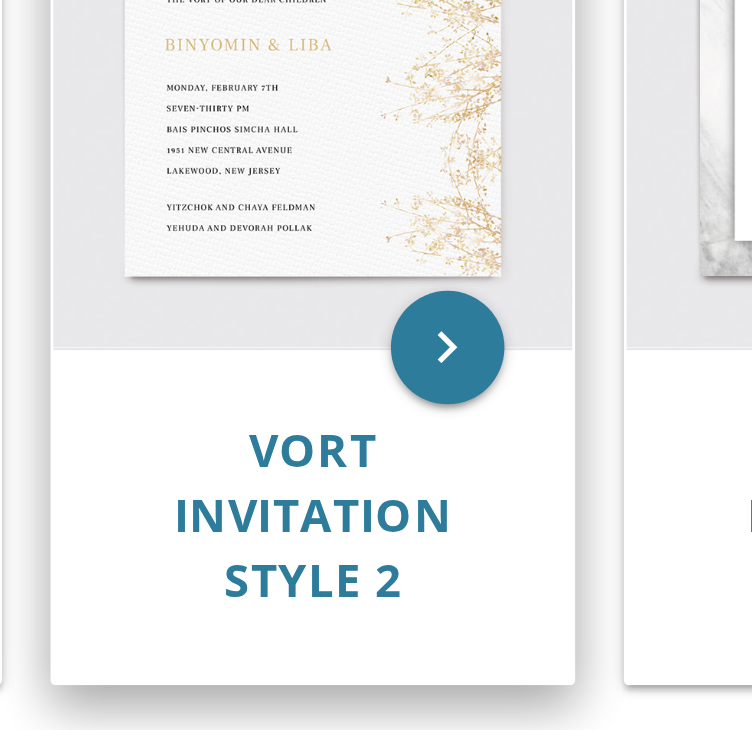 scroll, scrollTop: 252, scrollLeft: 0, axis: vertical 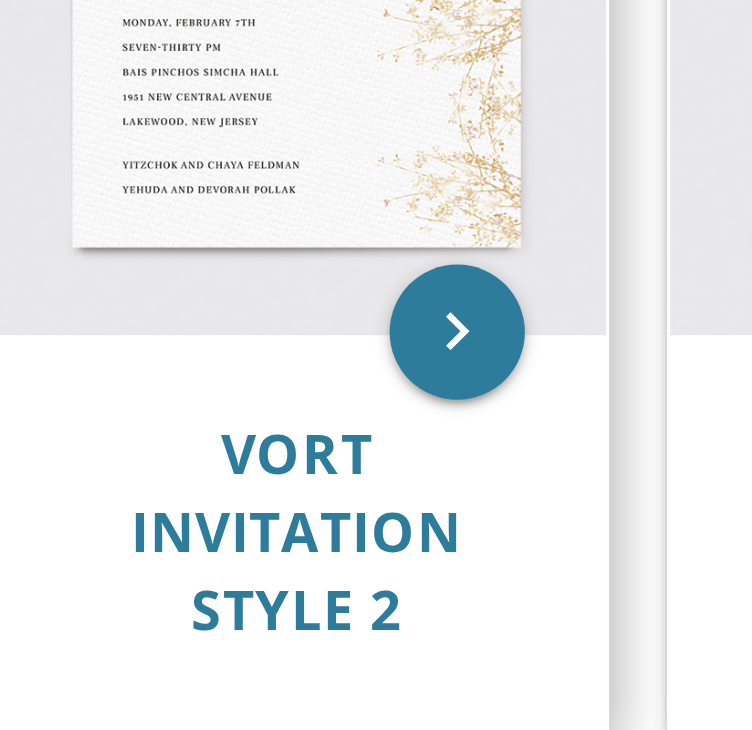 click at bounding box center [368, 296] 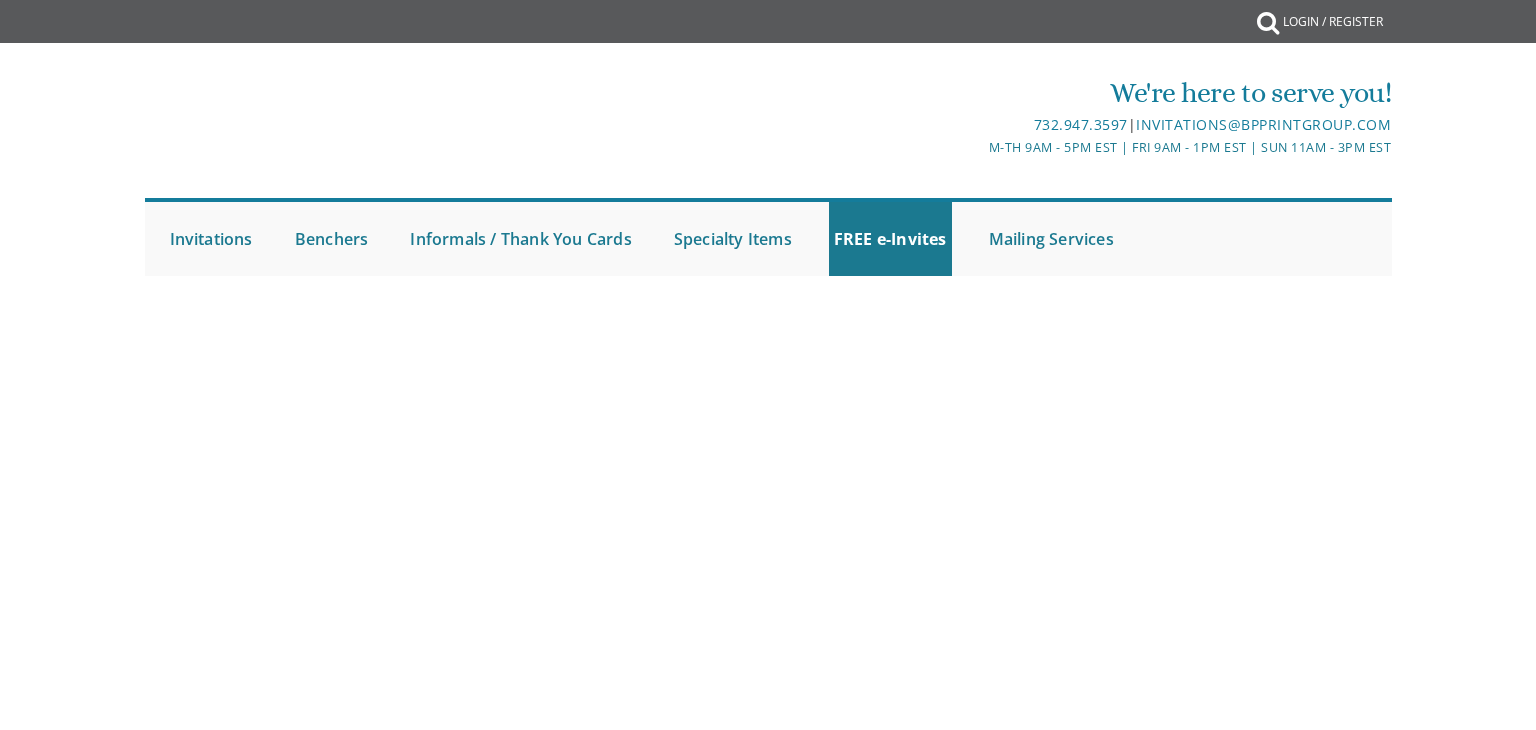 scroll, scrollTop: 0, scrollLeft: 0, axis: both 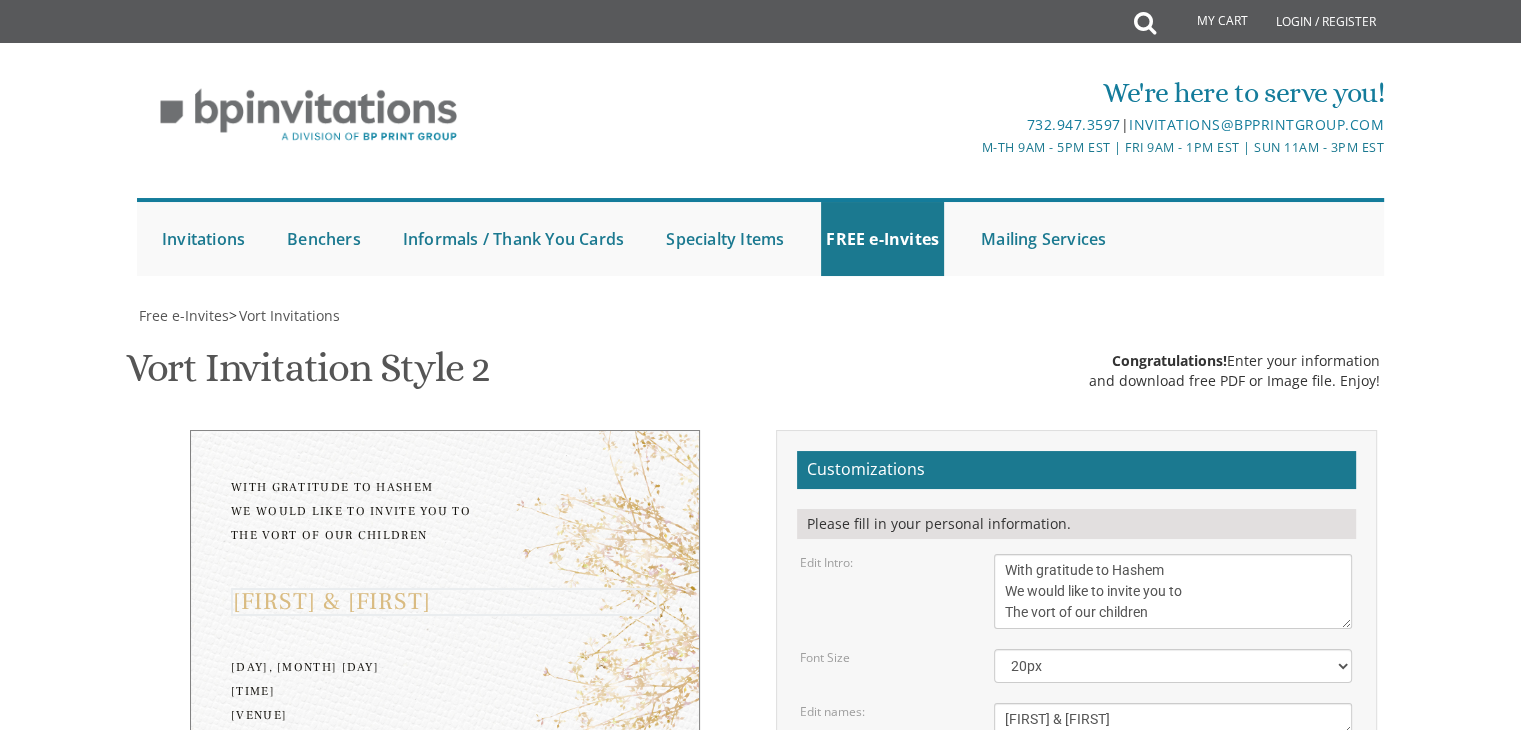 drag, startPoint x: 1109, startPoint y: 473, endPoint x: 949, endPoint y: 453, distance: 161.24515 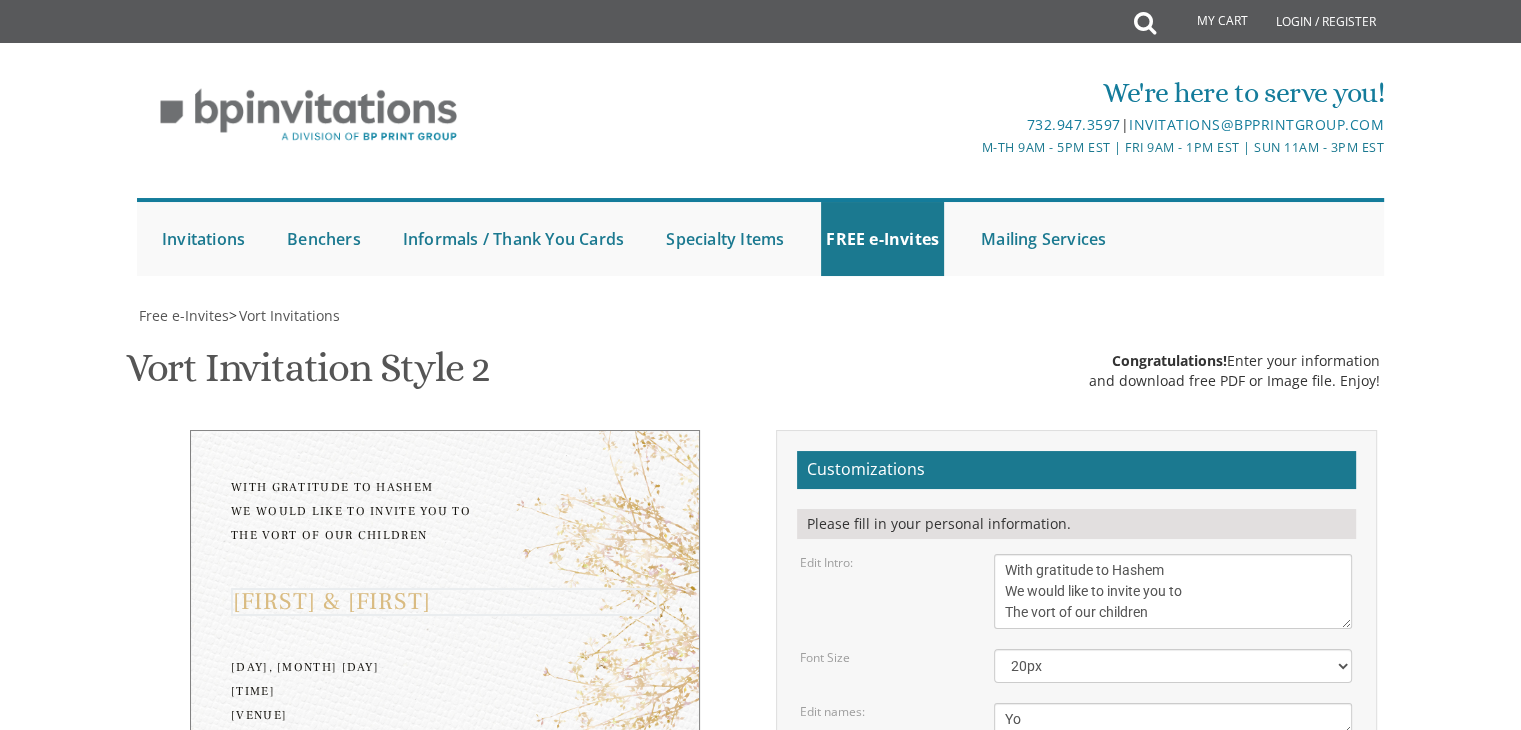 type on "Y" 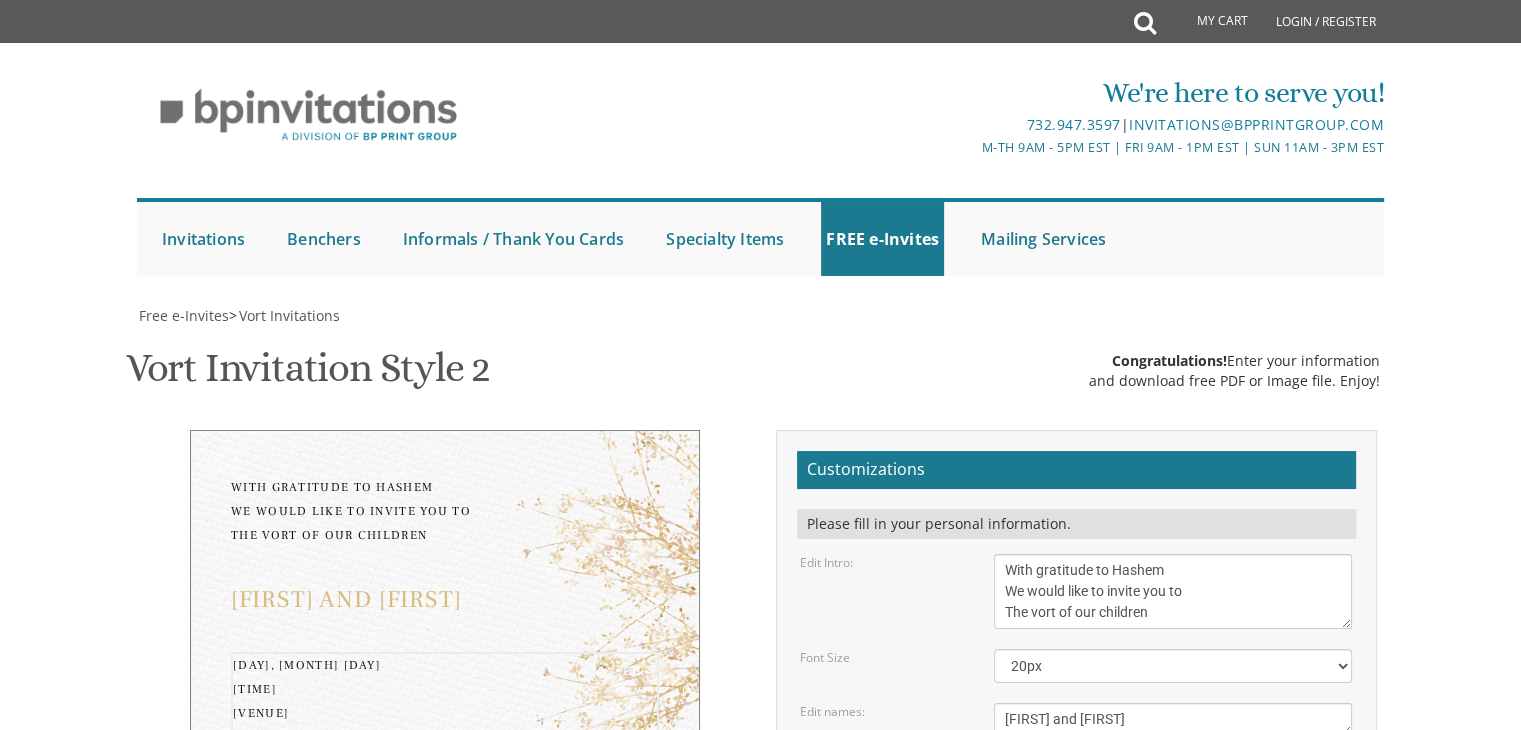 click on "[DAY], [MONTH] [DAY_NUM]th
[TIME]
[VENUE]
[NUMBER] [STREET]
[CITY], [STATE]" at bounding box center [1173, 814] 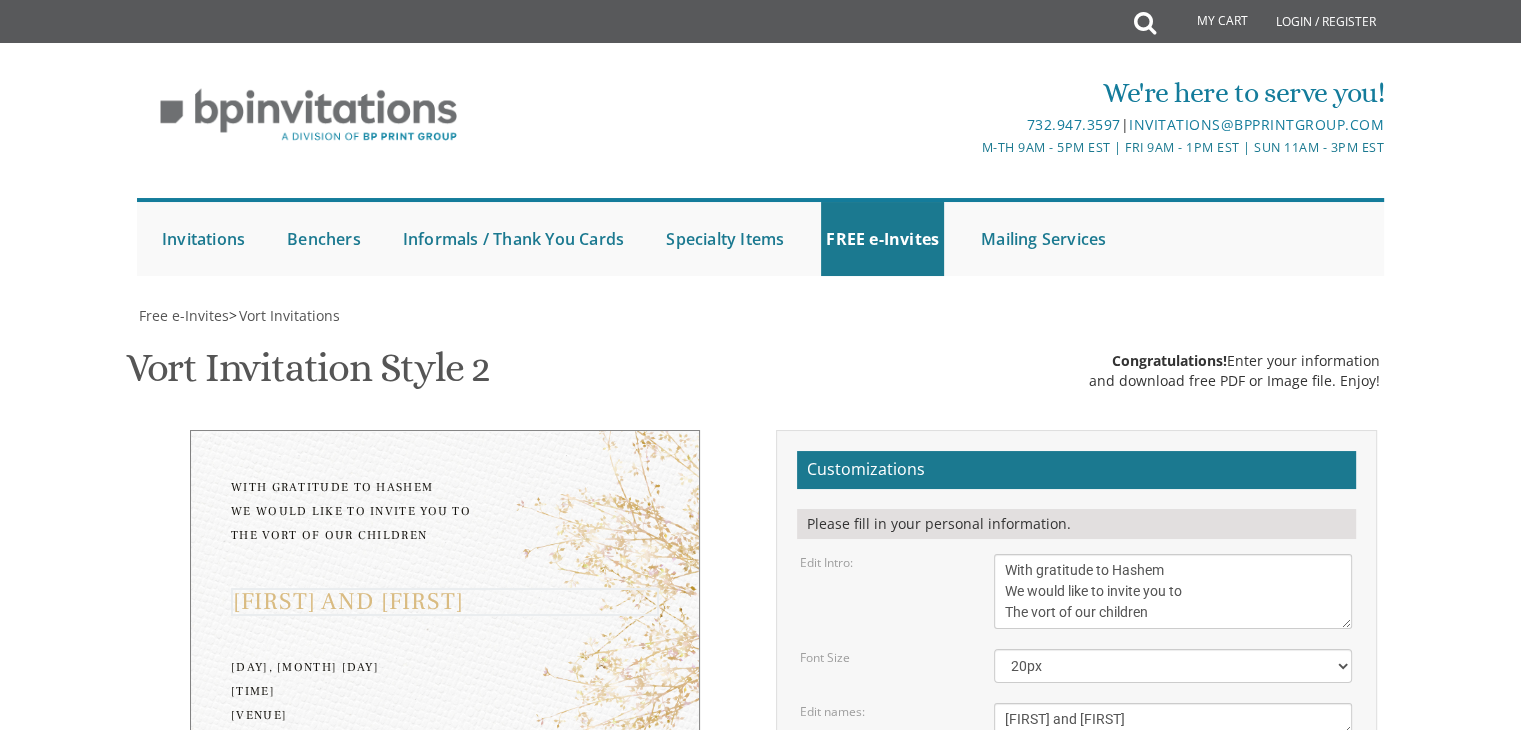click on "[FIRST] & [LAST]" at bounding box center (1173, 719) 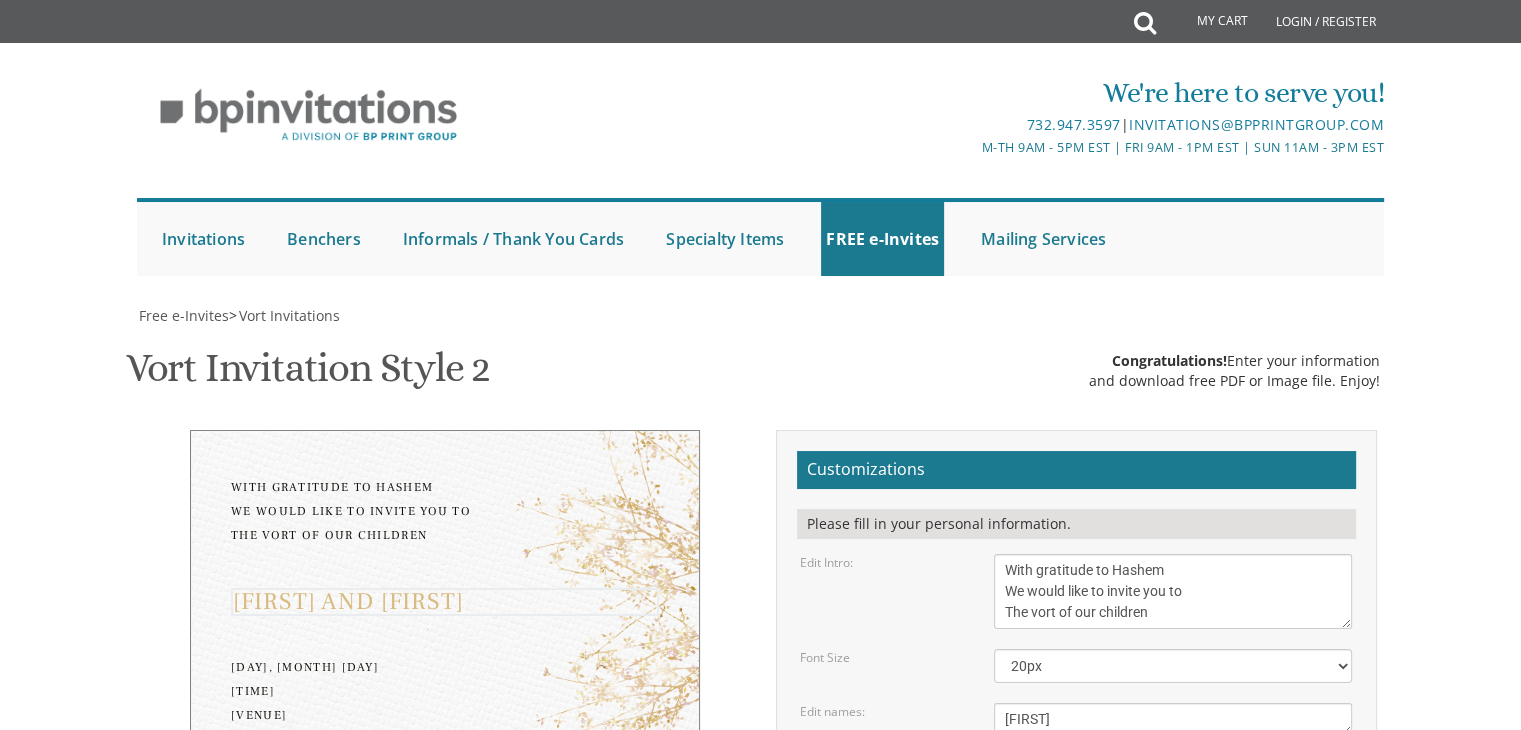 scroll, scrollTop: 15, scrollLeft: 0, axis: vertical 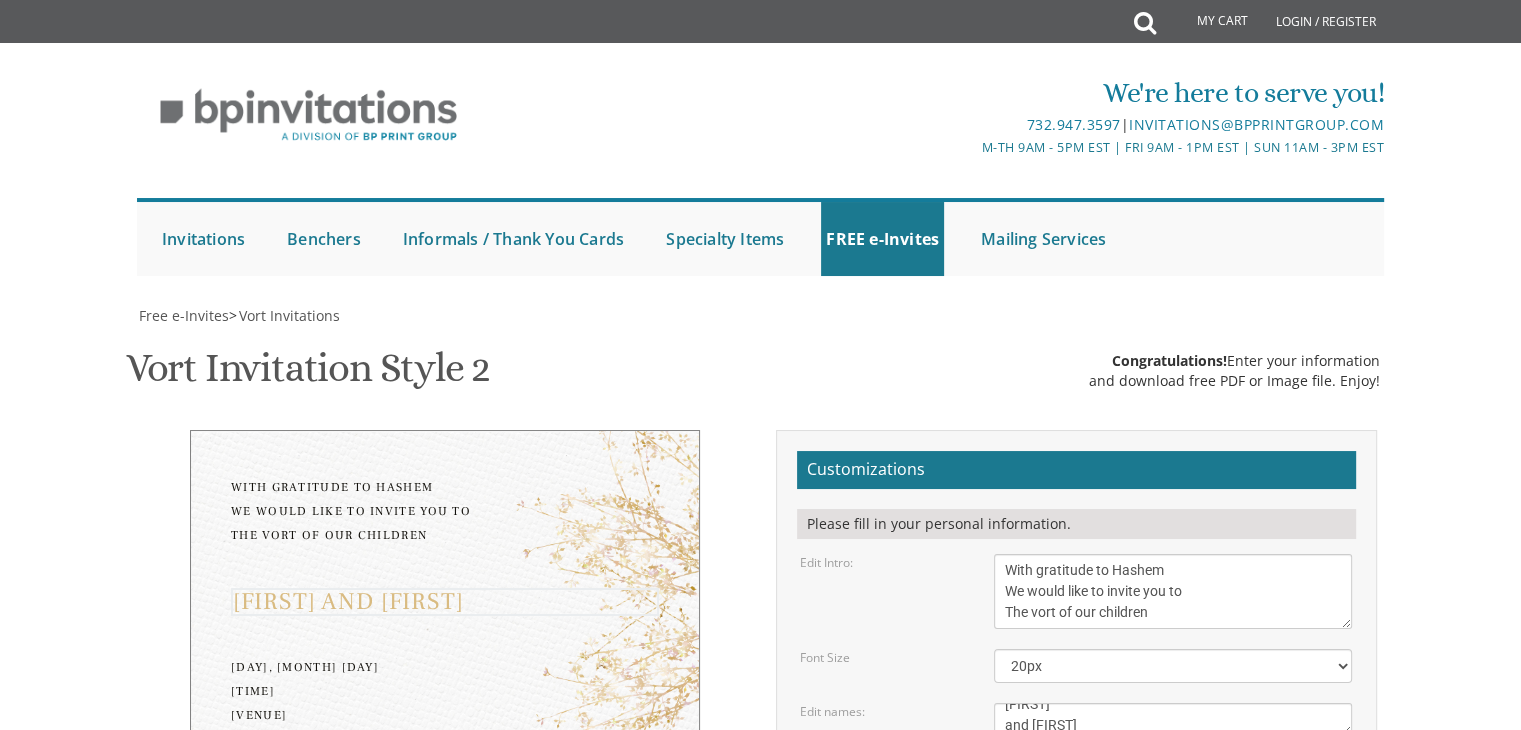 click on "[DAY], [MONTH] [DAY_NUM]th
[TIME]
[VENUE]
[NUMBER] [STREET]
[CITY], [STATE]" at bounding box center [1173, 814] 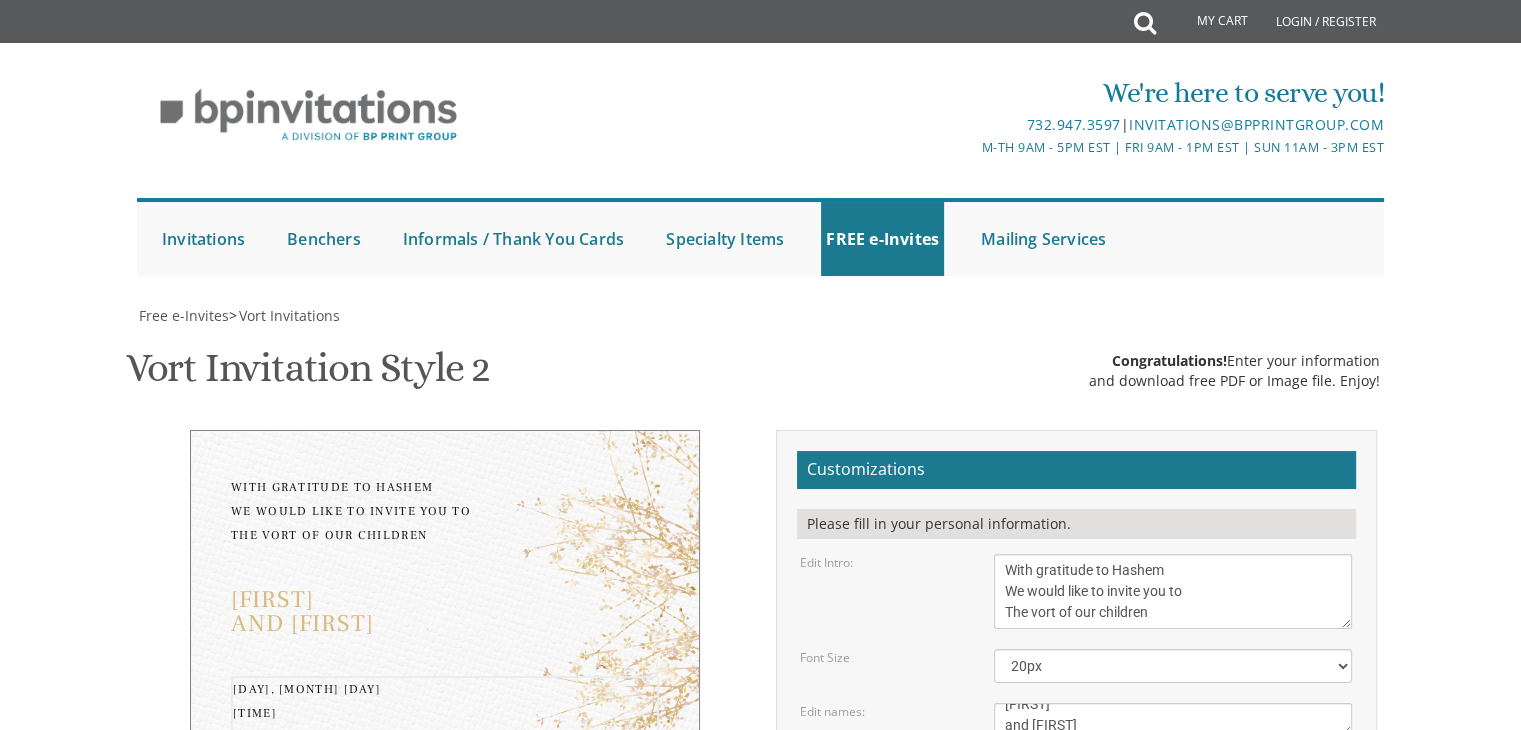 click on "[FIRST] & [LAST]" at bounding box center [1173, 719] 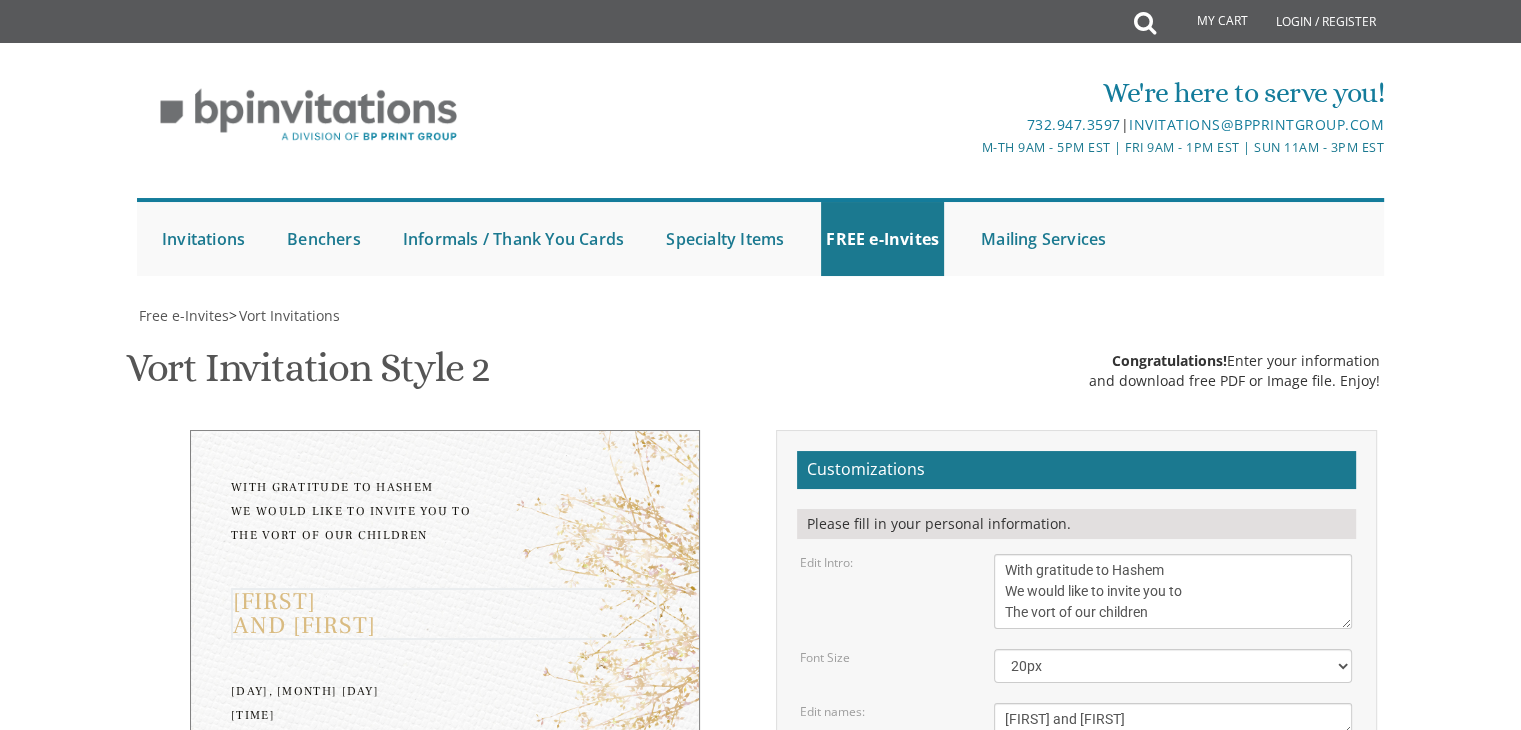 scroll, scrollTop: 0, scrollLeft: 0, axis: both 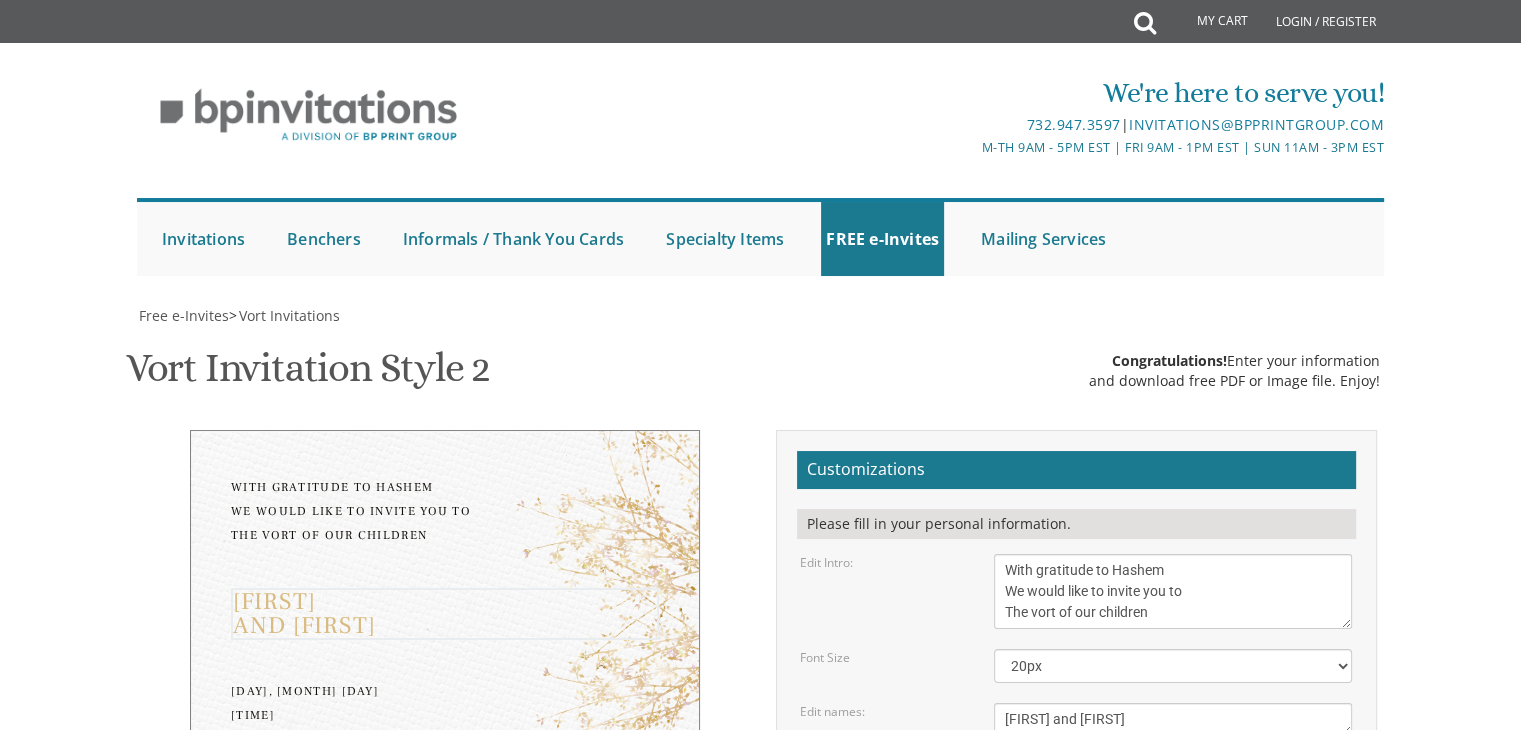 type on "Yosef Chaim and Rena" 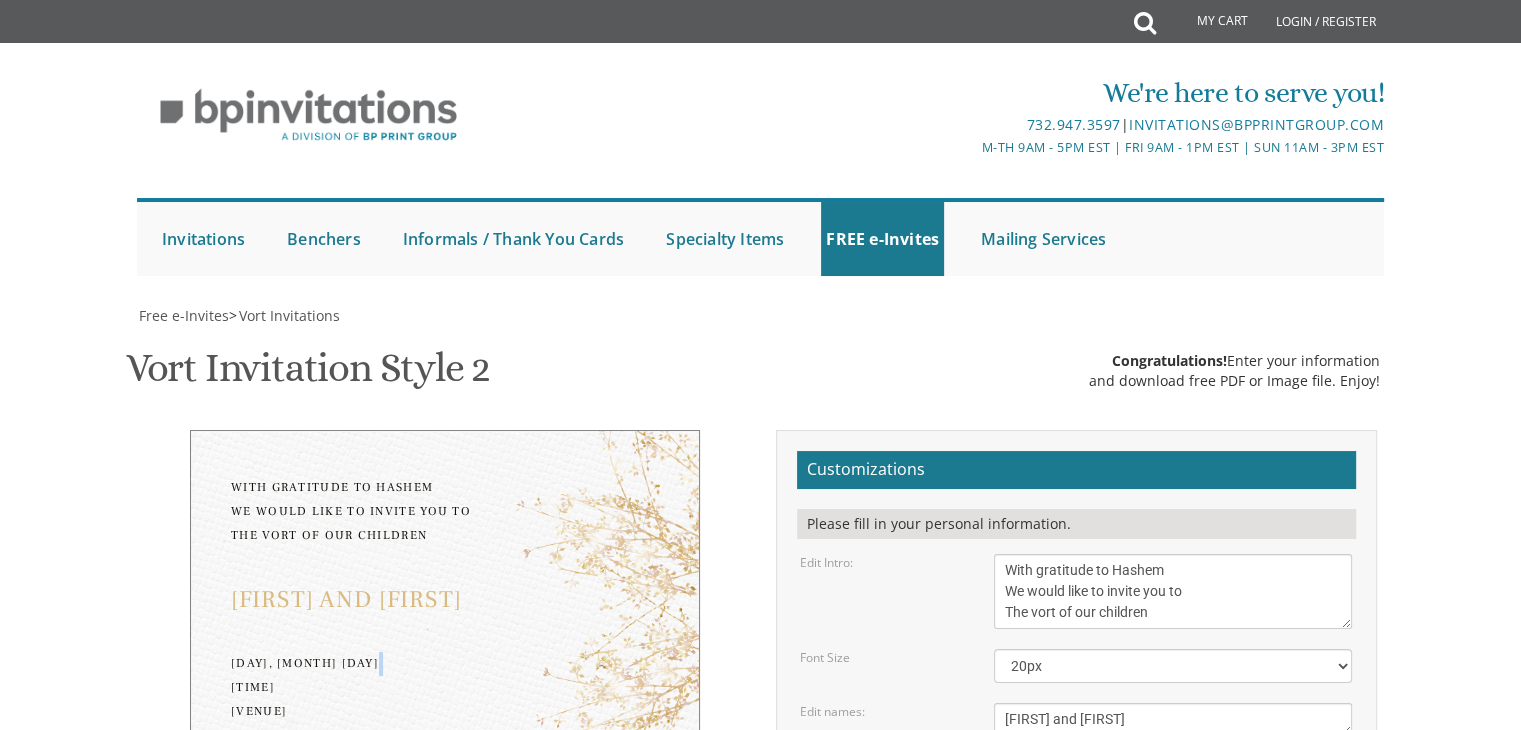 click on "With gratitude to Hashem
We would like to invite you to
The vort of our children
Yosef Chaim and Rena
Monday, February 7th
Seven-thirty PM
Bais Pinchos Simcha Hall
1951 New Central Avenue
Lakewood, New Jersey
Yitzchok and Chaya Feldman
Yehuda and Devorah Pollak" at bounding box center [445, 665] 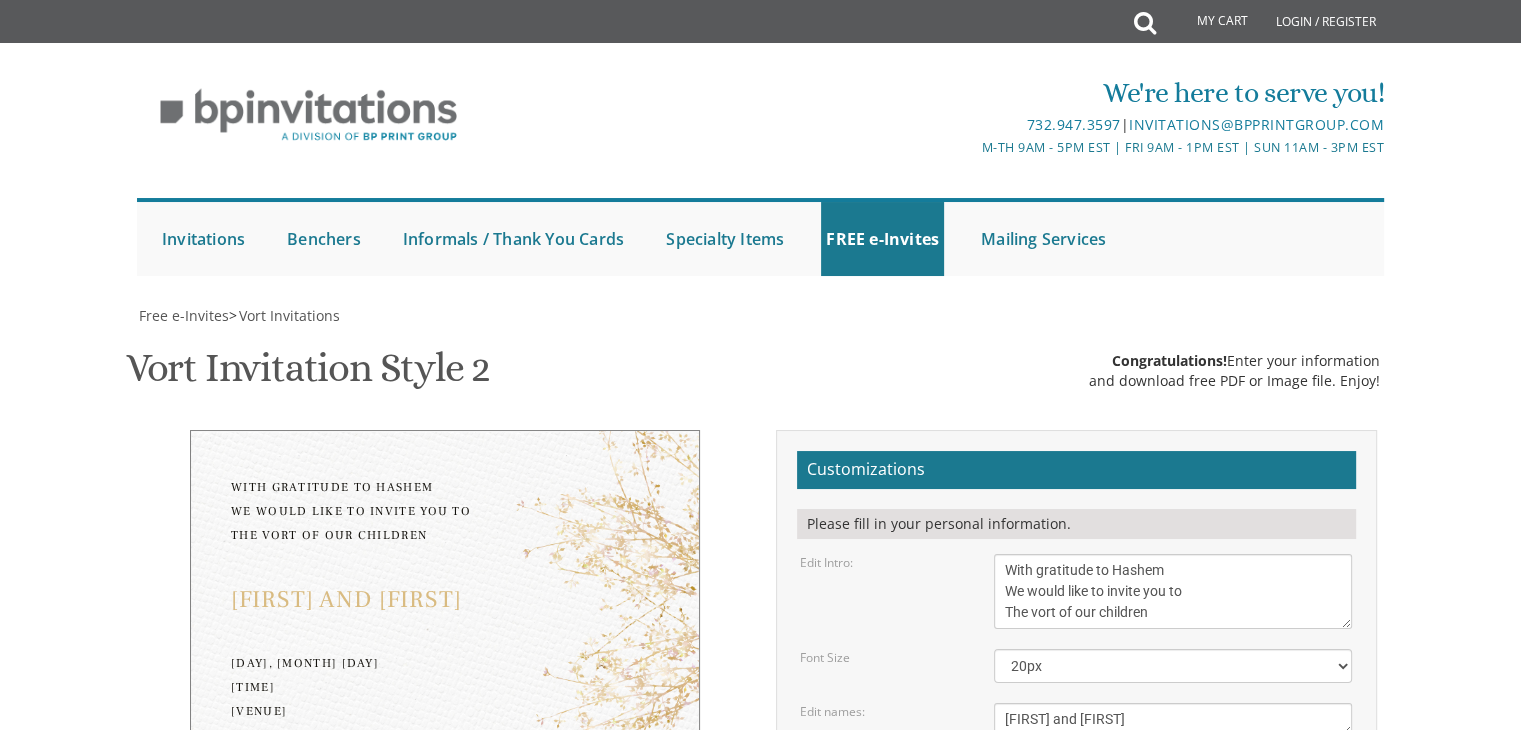 click on "Yosef Chaim and Rena" at bounding box center [445, 600] 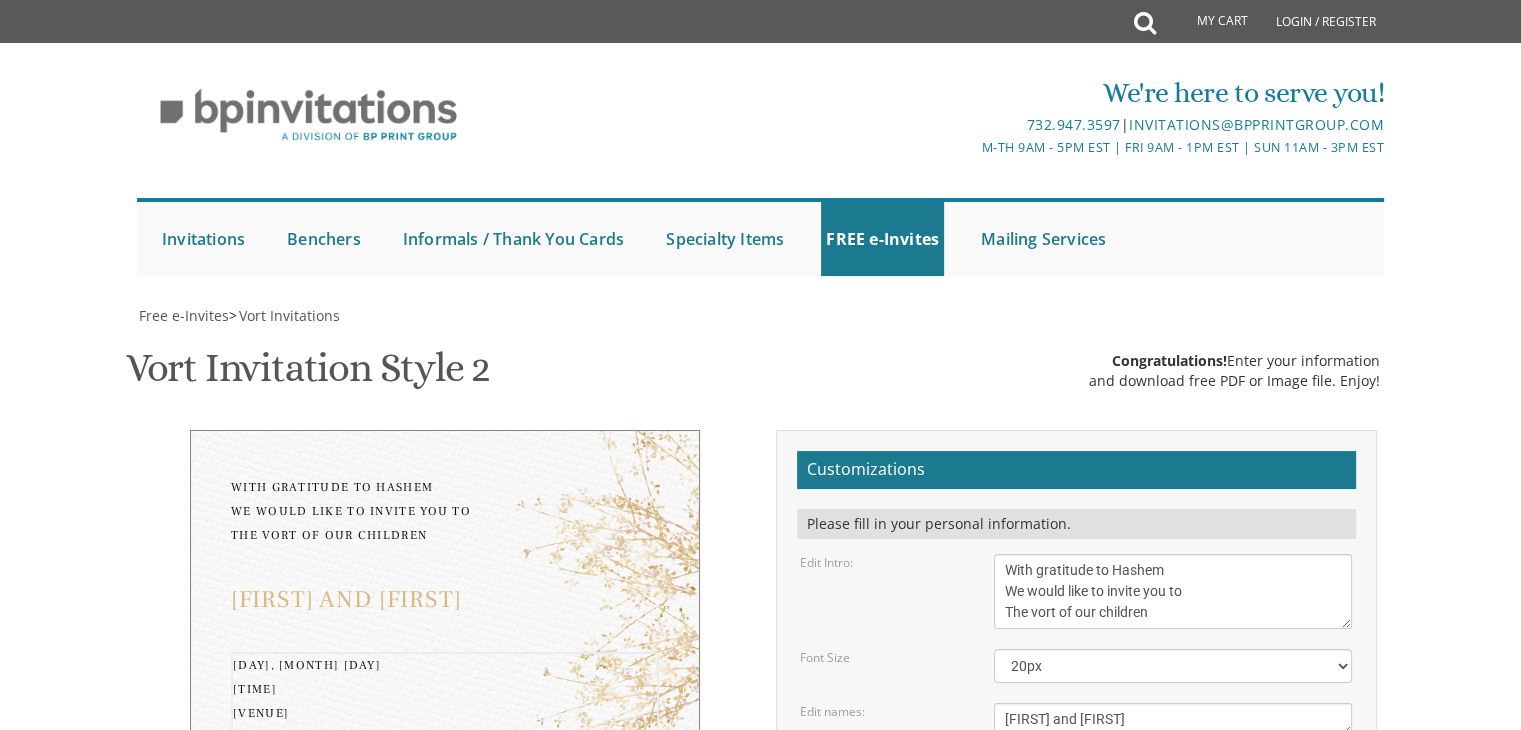drag, startPoint x: 1148, startPoint y: 513, endPoint x: 1061, endPoint y: 510, distance: 87.05171 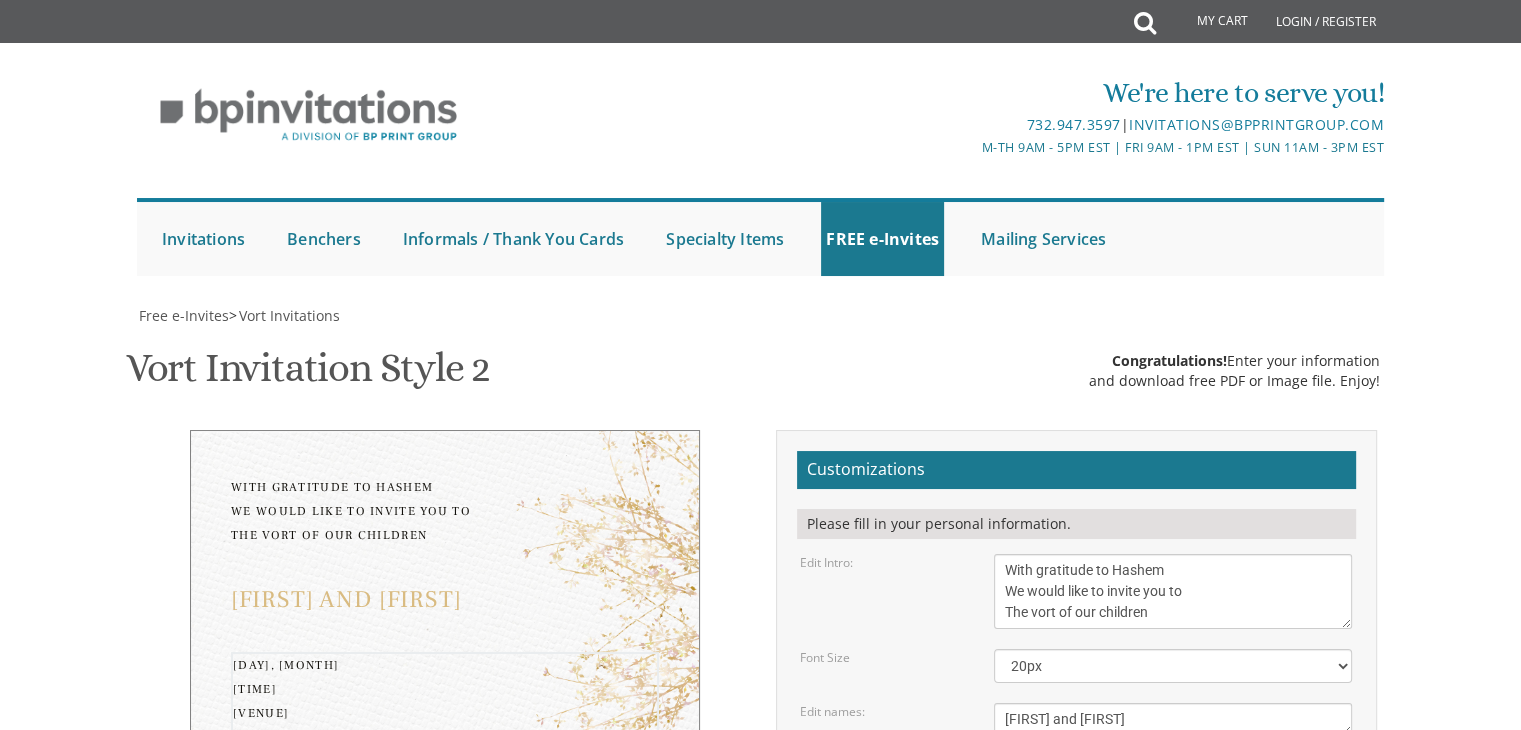 click on "[DAY], [MONTH] [DAY_NUM]th
[TIME]
[VENUE]
[NUMBER] [STREET]
[CITY], [STATE]" at bounding box center [1173, 814] 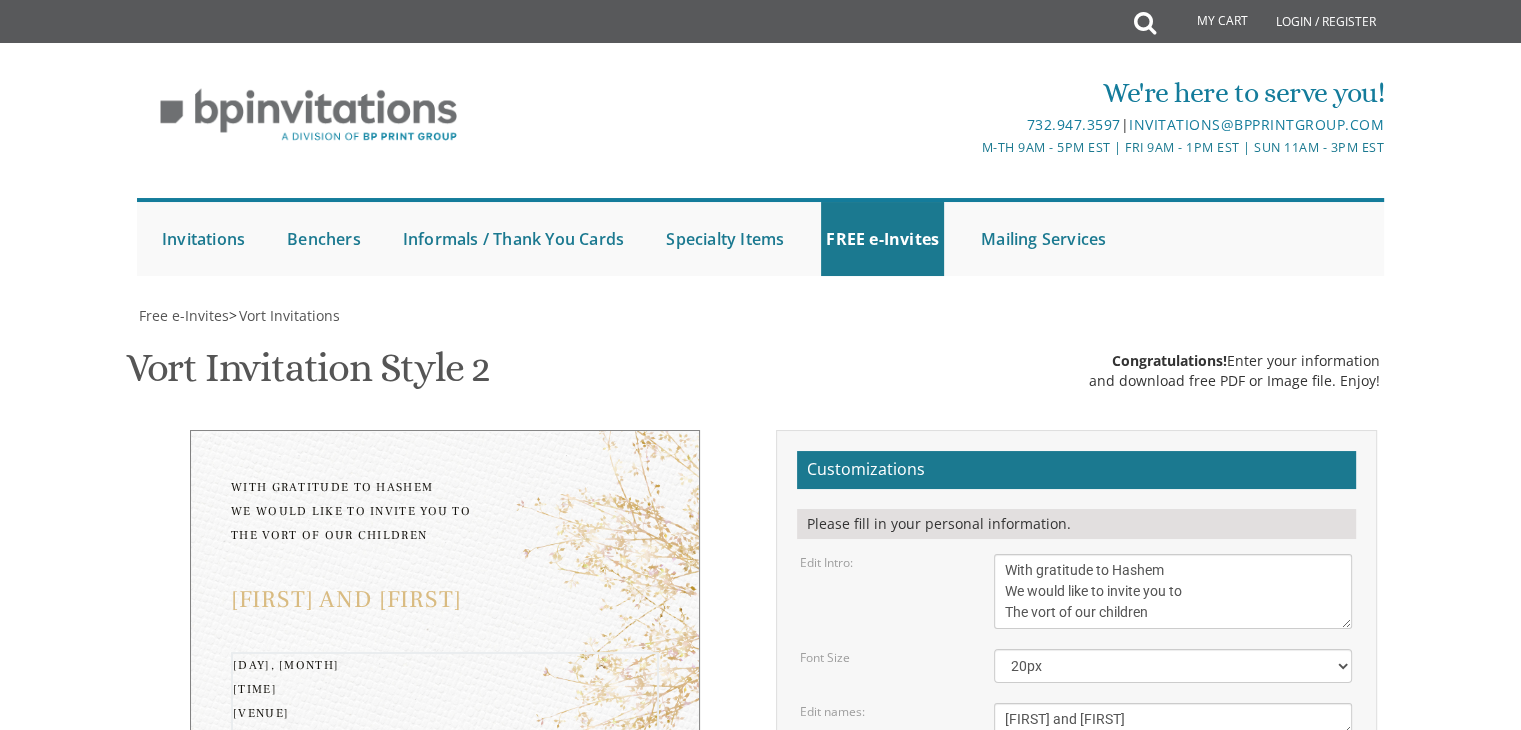 click on "[DAY], [MONTH] [DAY_NUM]th
[TIME]
[VENUE]
[NUMBER] [STREET]
[CITY], [STATE]" at bounding box center (1173, 814) 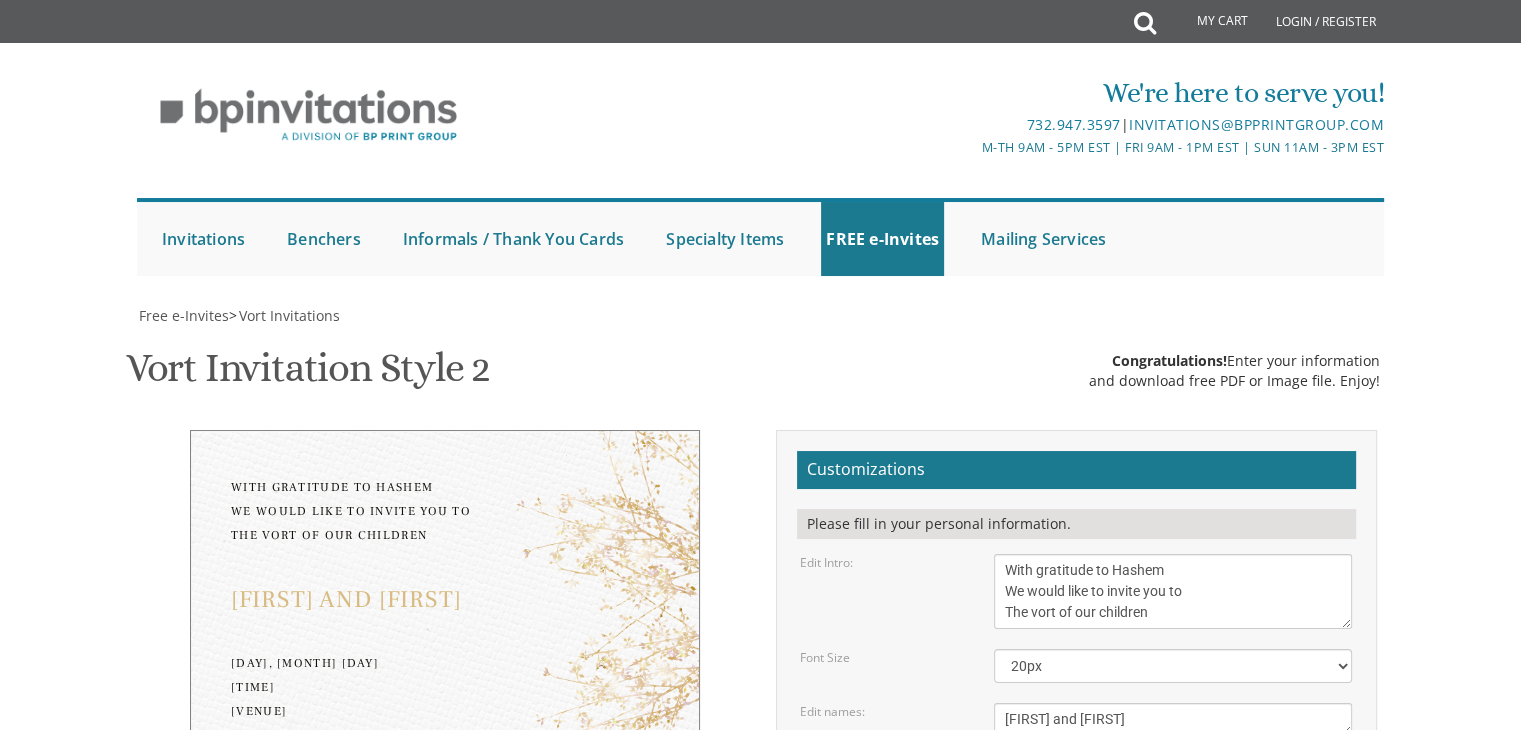 click on "[FIRST] and [LAST]
[FIRST] and [LAST]" at bounding box center [1173, 920] 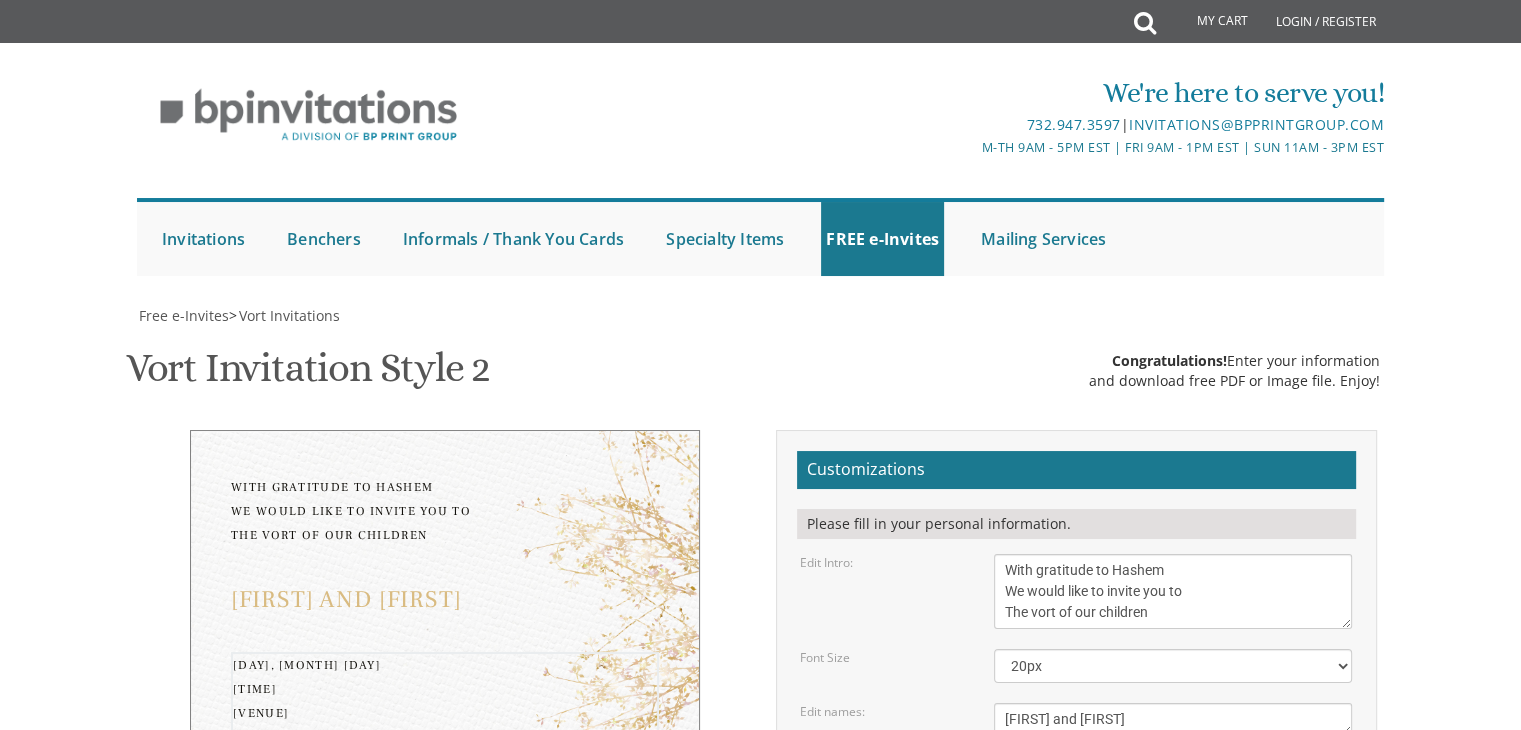 click on "[DAY], [MONTH] [DAY_NUM]th
[TIME]
[VENUE]
[NUMBER] [STREET]
[CITY], [STATE]" at bounding box center [1173, 814] 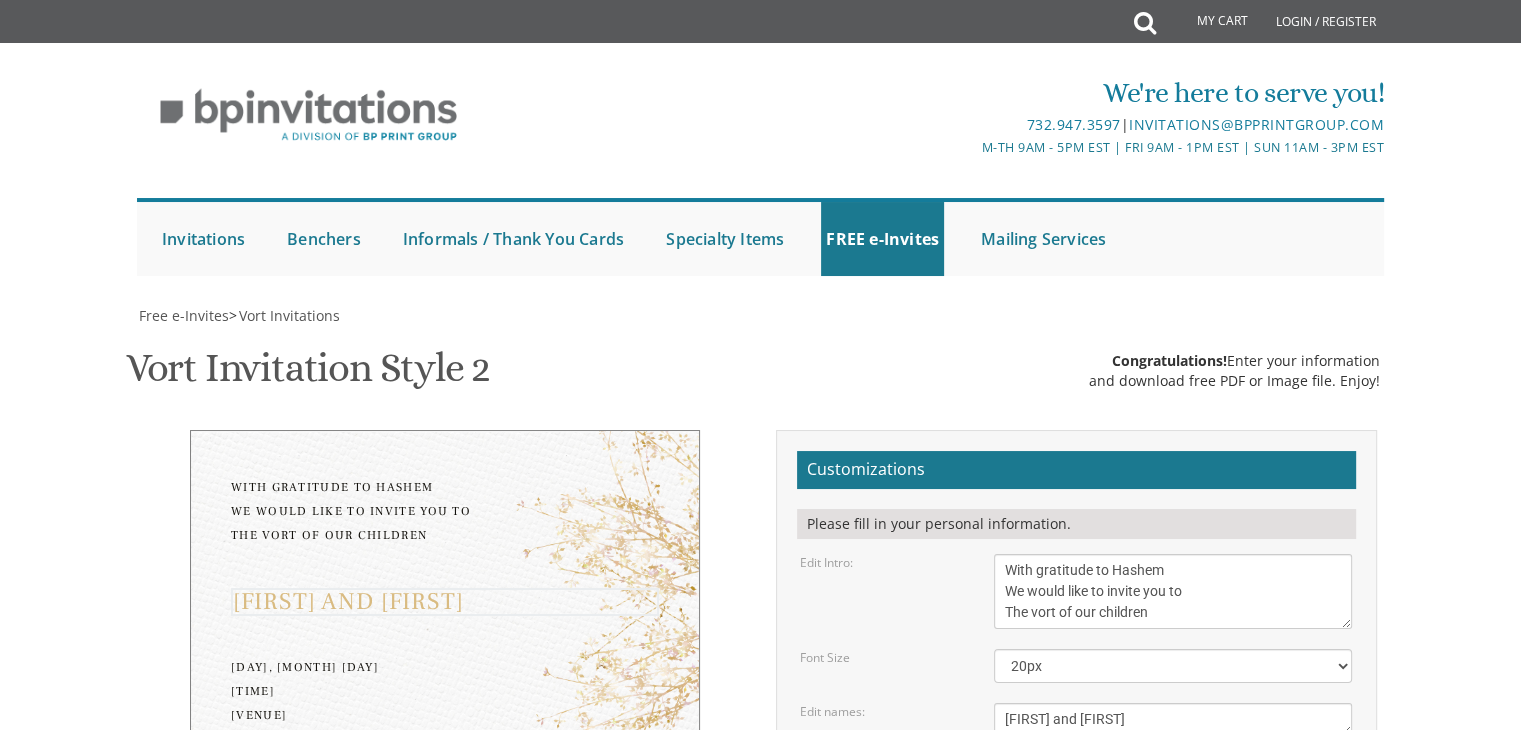 click on "[FIRST] & [LAST]" at bounding box center [1173, 719] 